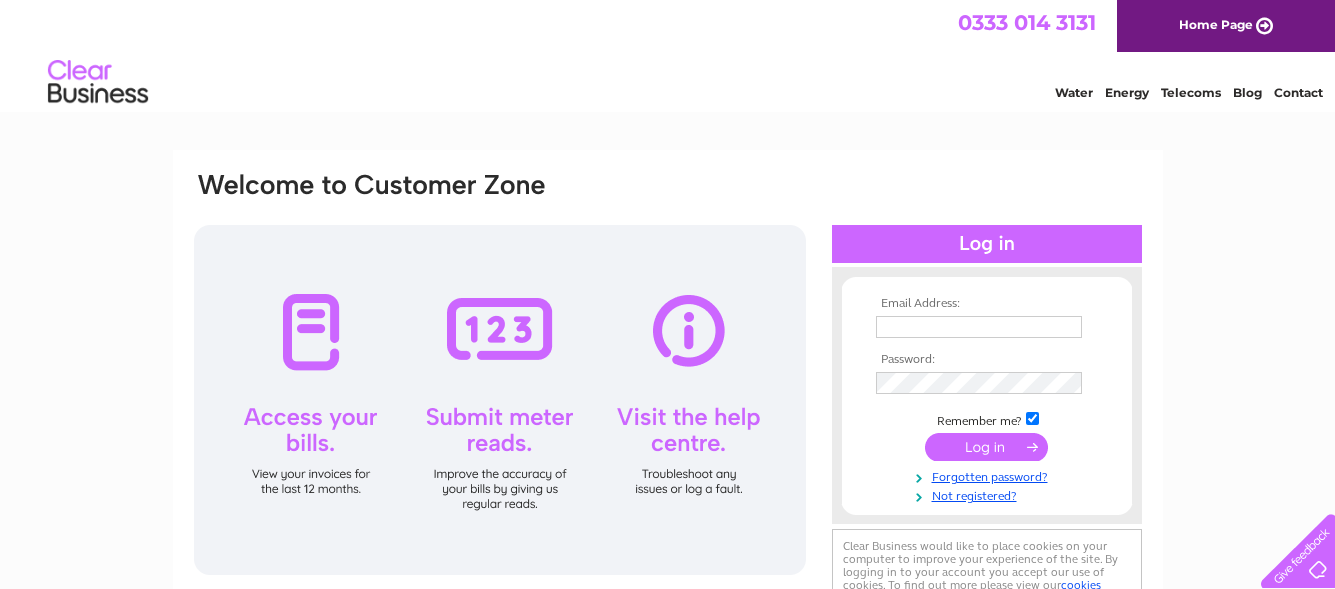 scroll, scrollTop: 0, scrollLeft: 0, axis: both 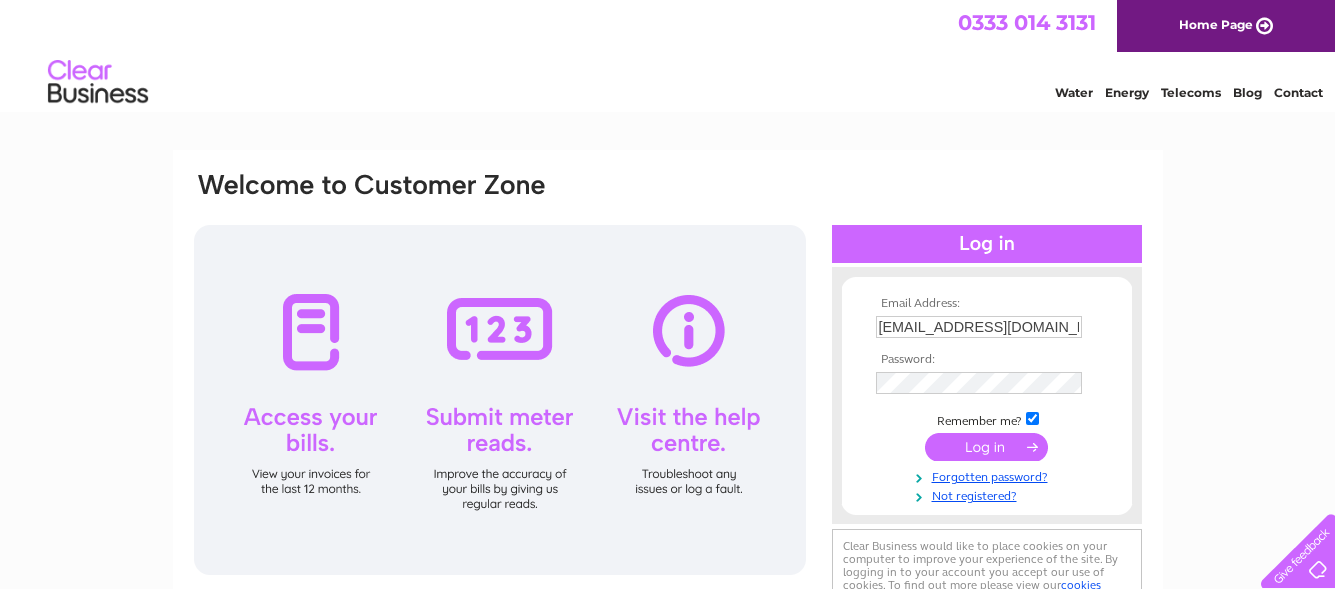 click at bounding box center (986, 447) 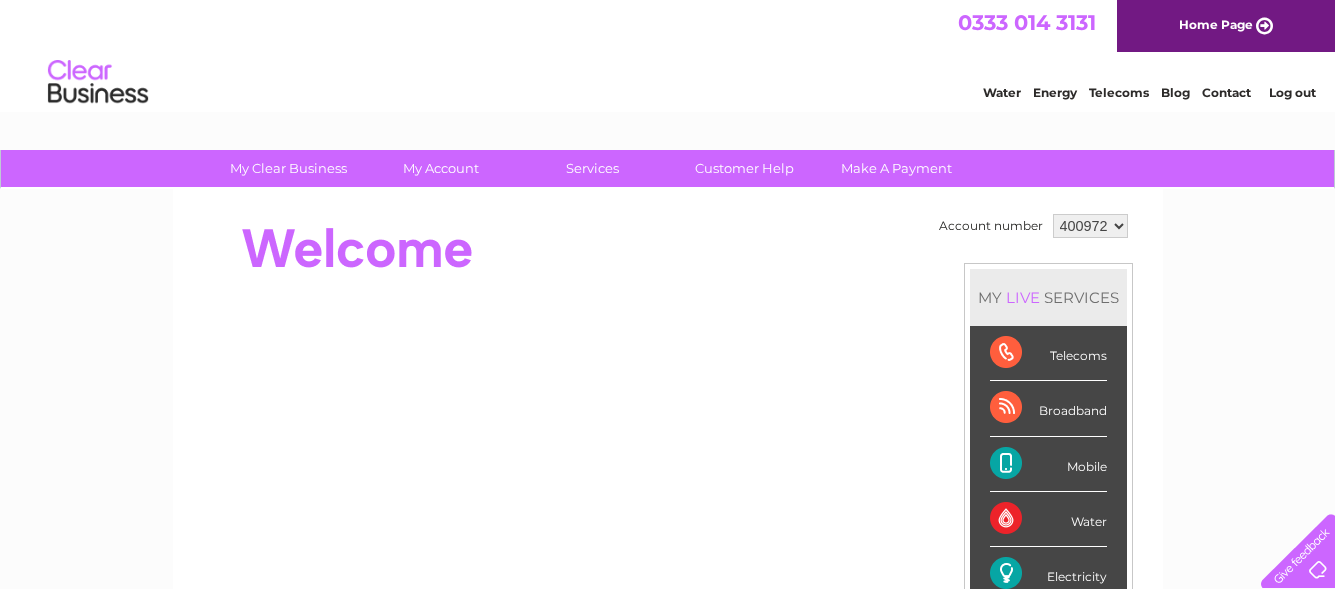 scroll, scrollTop: 0, scrollLeft: 0, axis: both 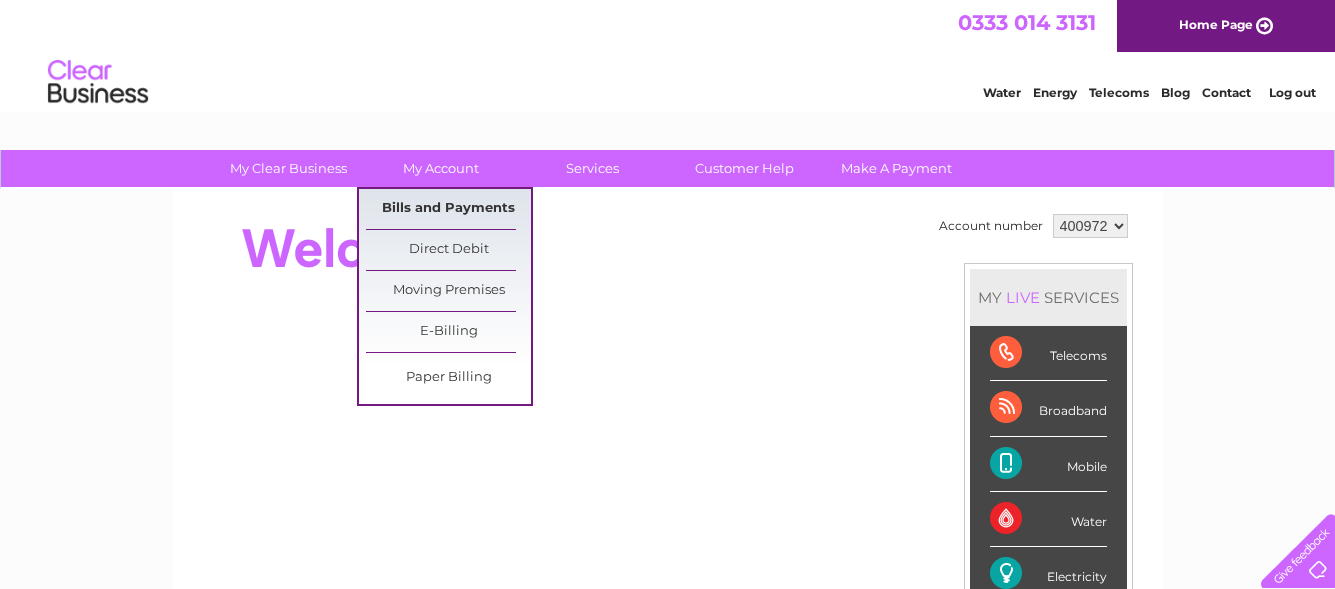 click on "Bills and Payments" at bounding box center (448, 209) 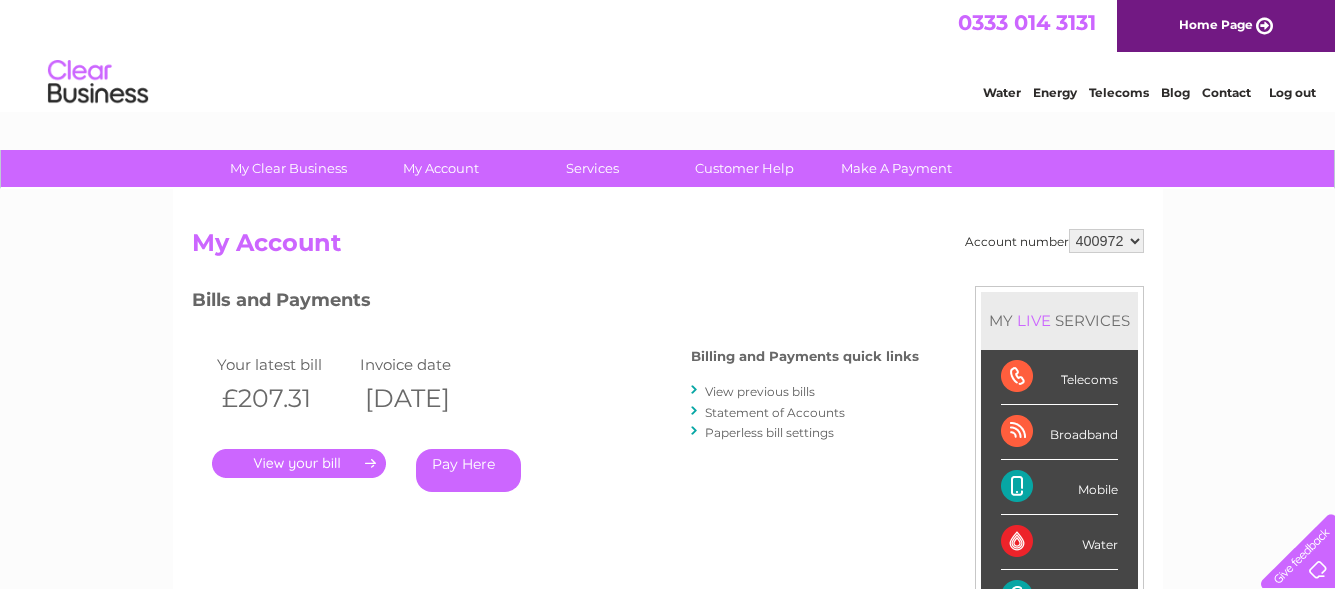 scroll, scrollTop: 0, scrollLeft: 0, axis: both 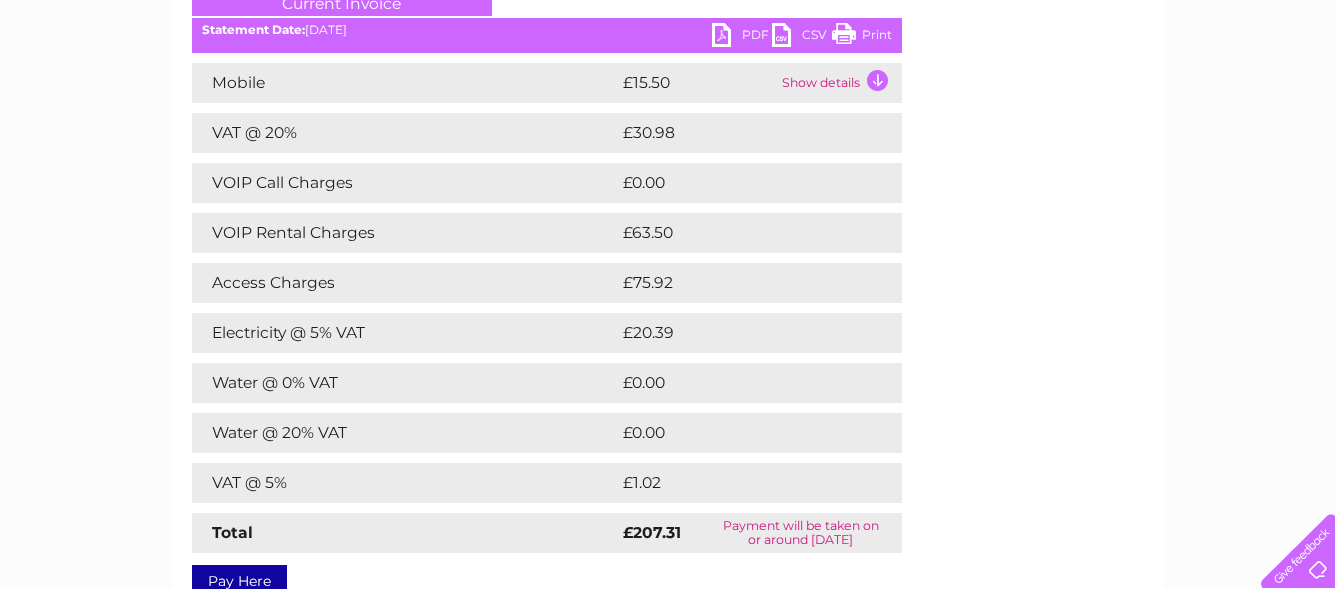 click on "£75.92" at bounding box center [739, 283] 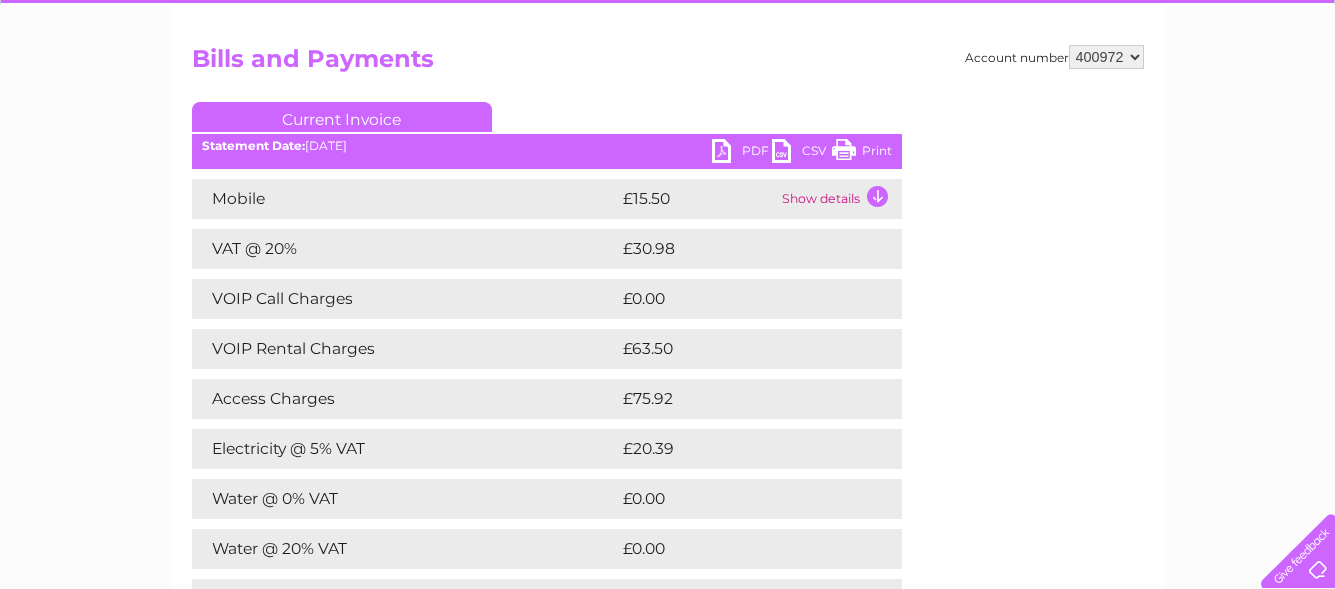 scroll, scrollTop: 177, scrollLeft: 0, axis: vertical 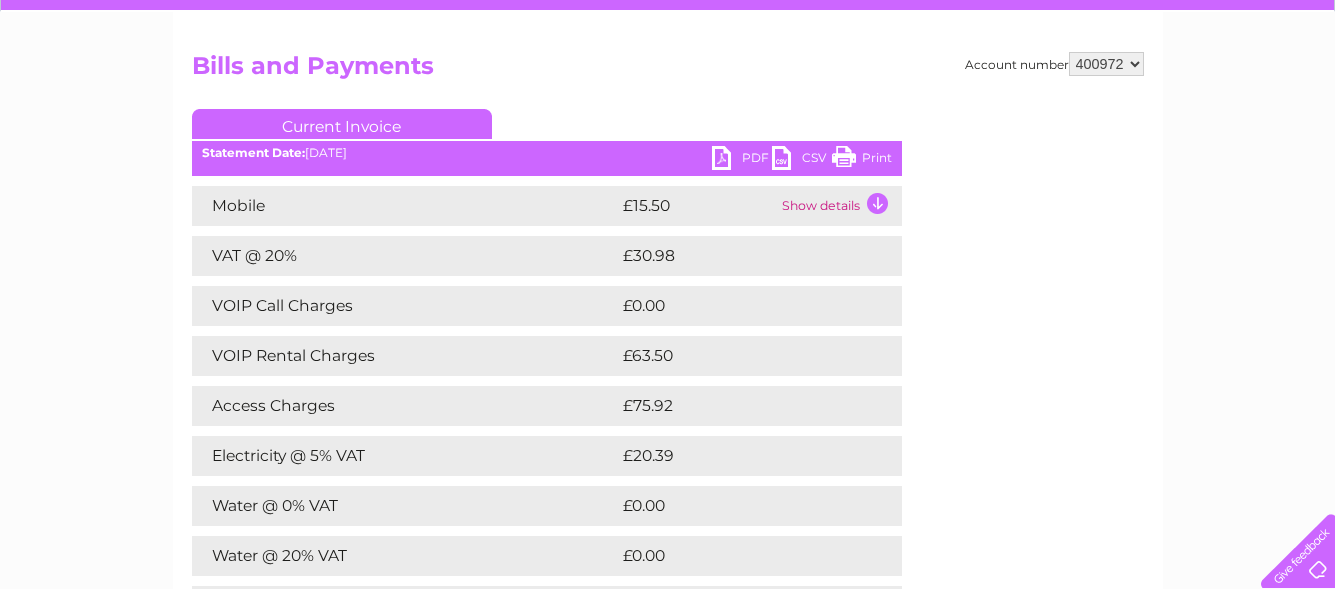 click on "Show details" at bounding box center [839, 206] 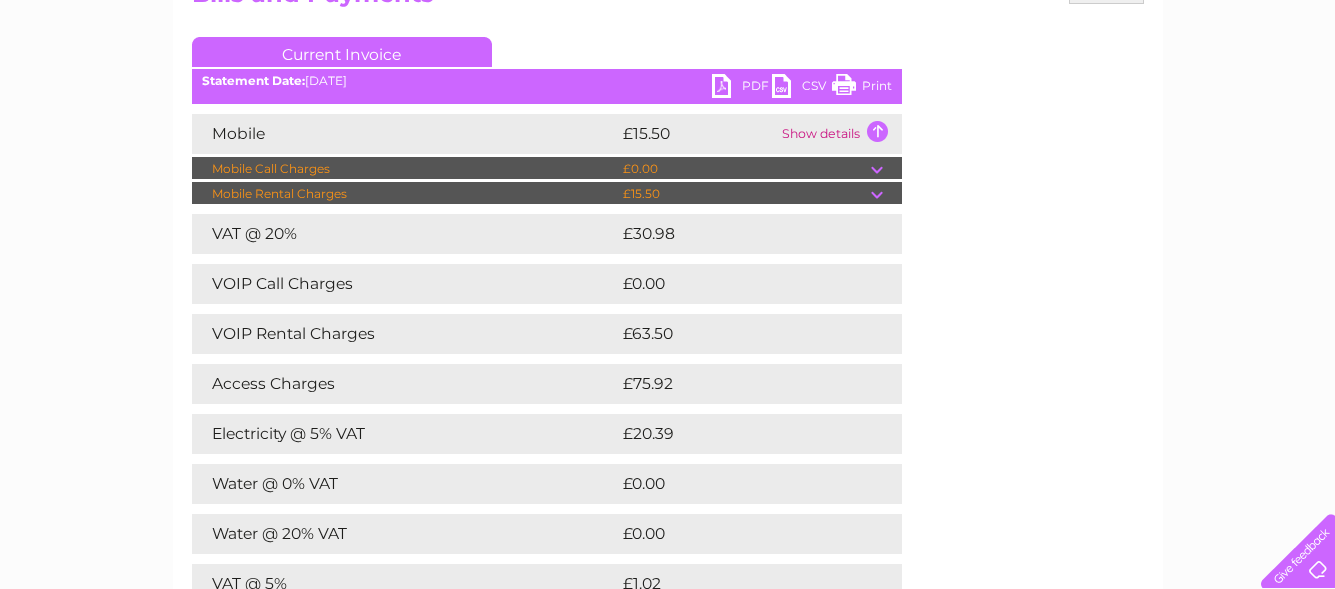 scroll, scrollTop: 277, scrollLeft: 0, axis: vertical 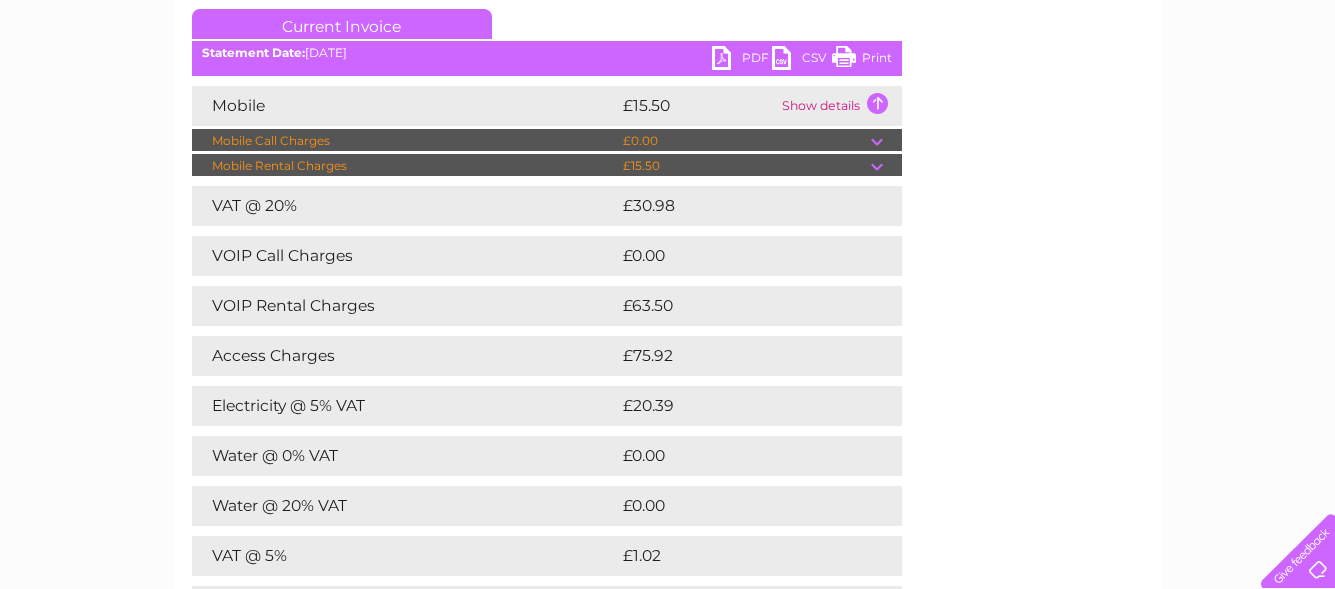click at bounding box center [886, 141] 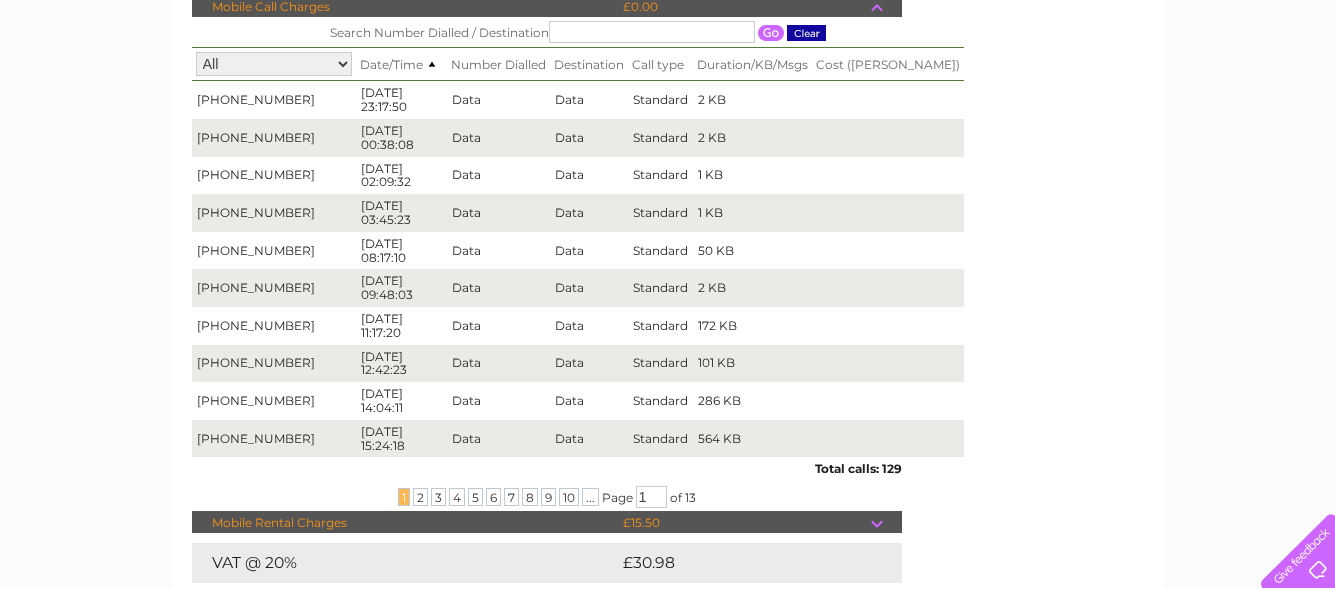 scroll, scrollTop: 377, scrollLeft: 0, axis: vertical 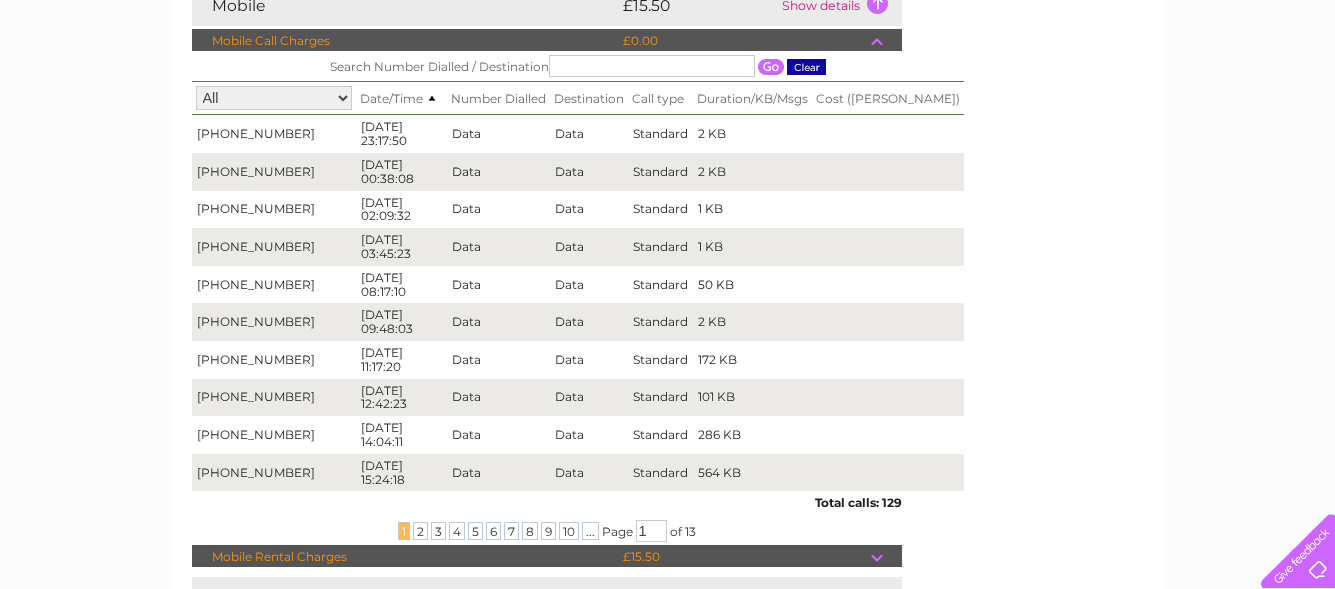 click at bounding box center (886, 41) 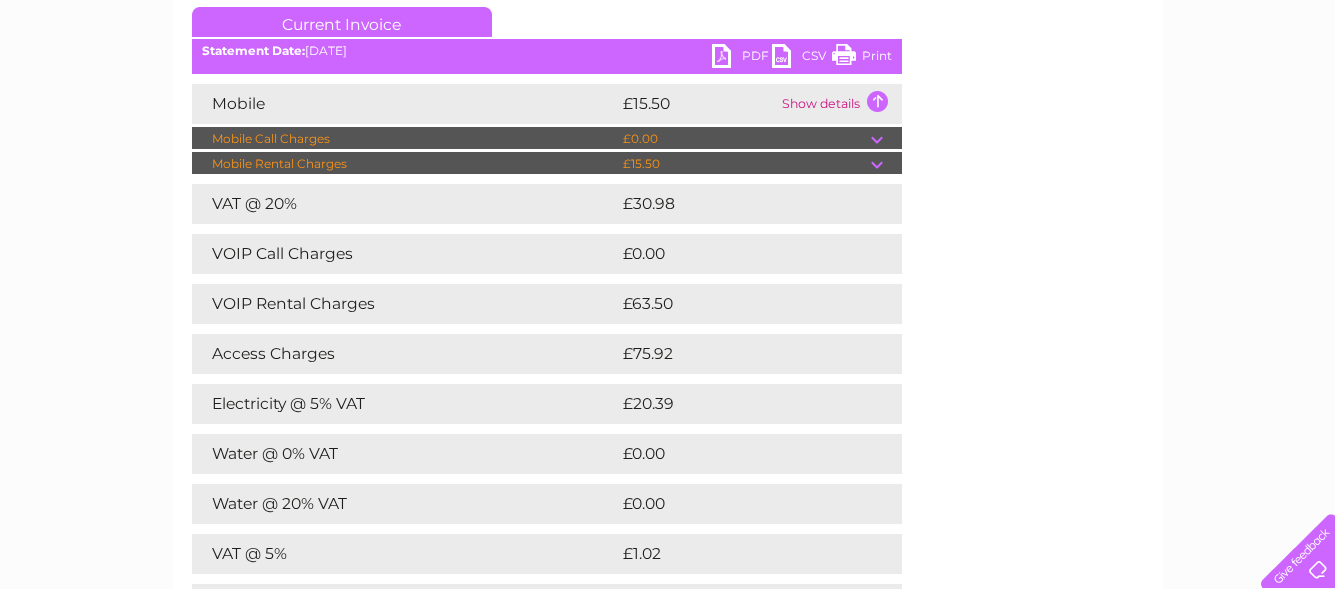 scroll, scrollTop: 77, scrollLeft: 0, axis: vertical 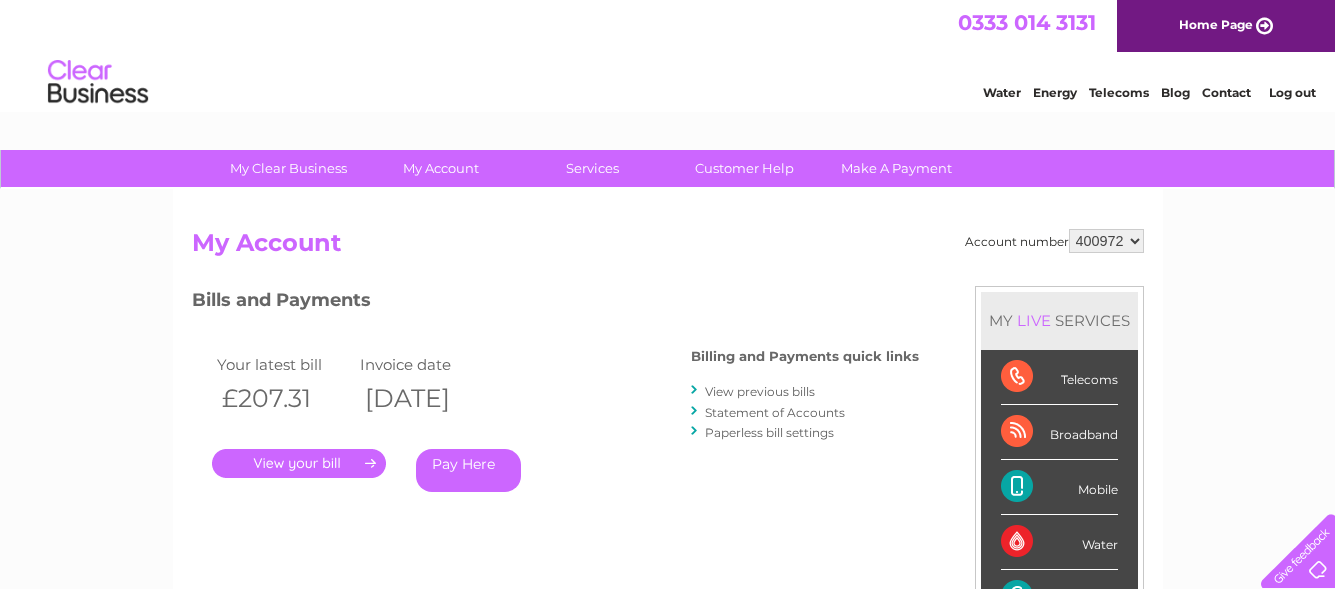 click on "Statement of Accounts" at bounding box center (775, 412) 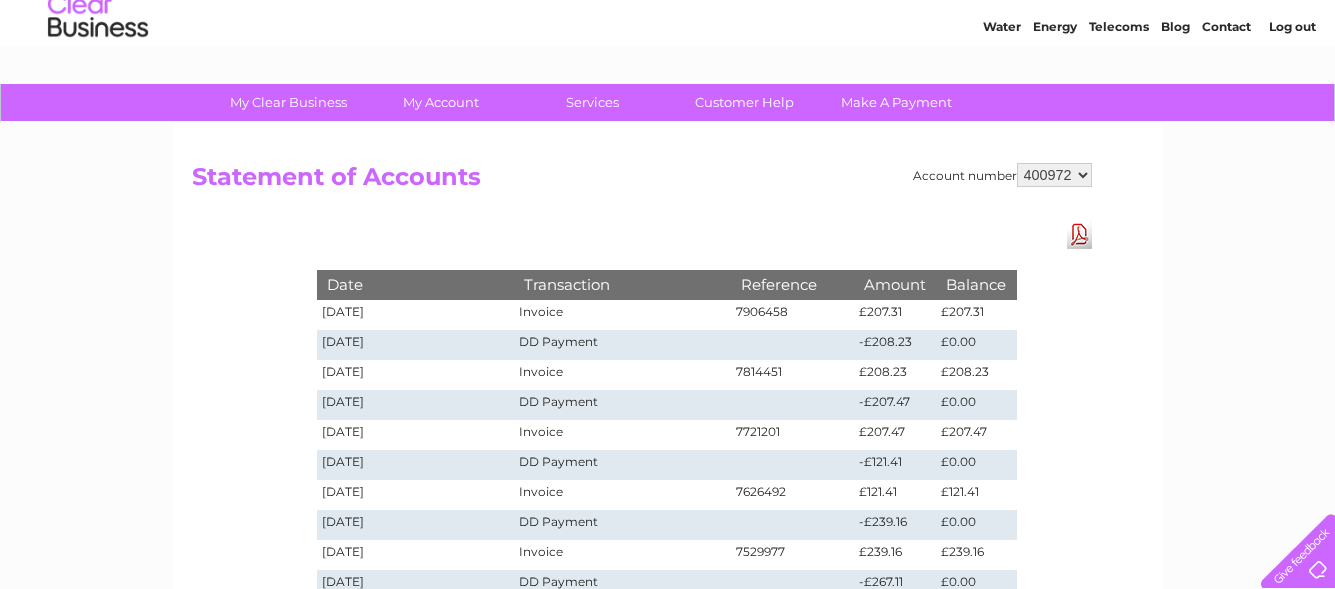 scroll, scrollTop: 100, scrollLeft: 0, axis: vertical 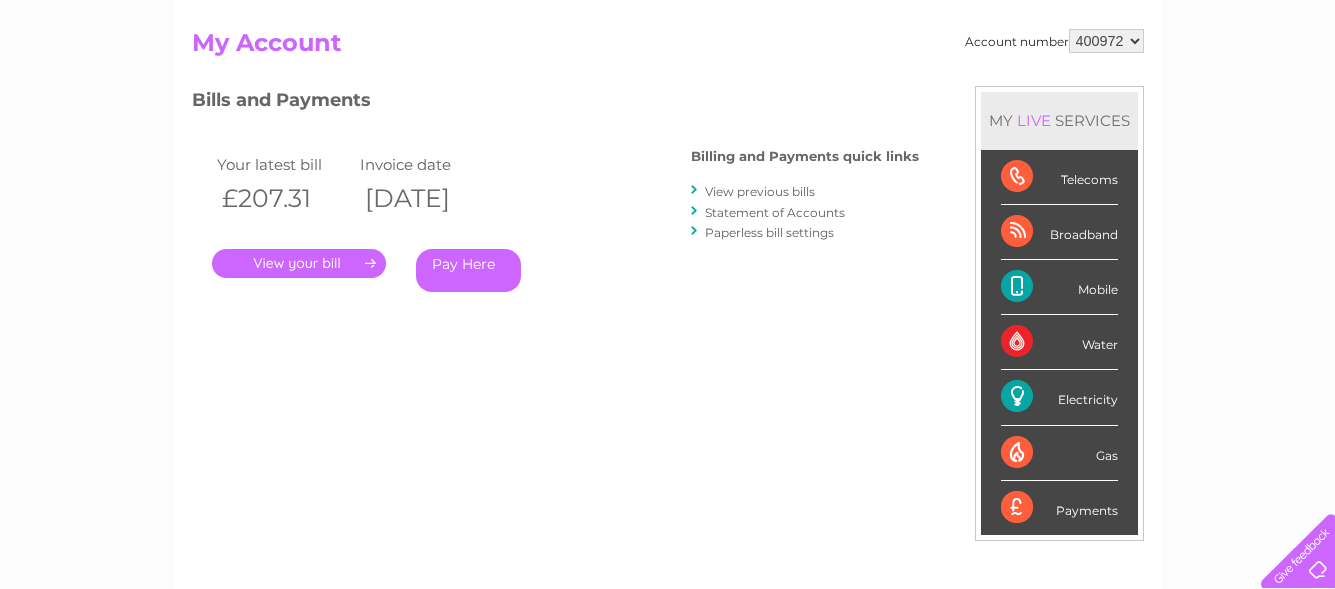 click on "View previous bills" at bounding box center [760, 191] 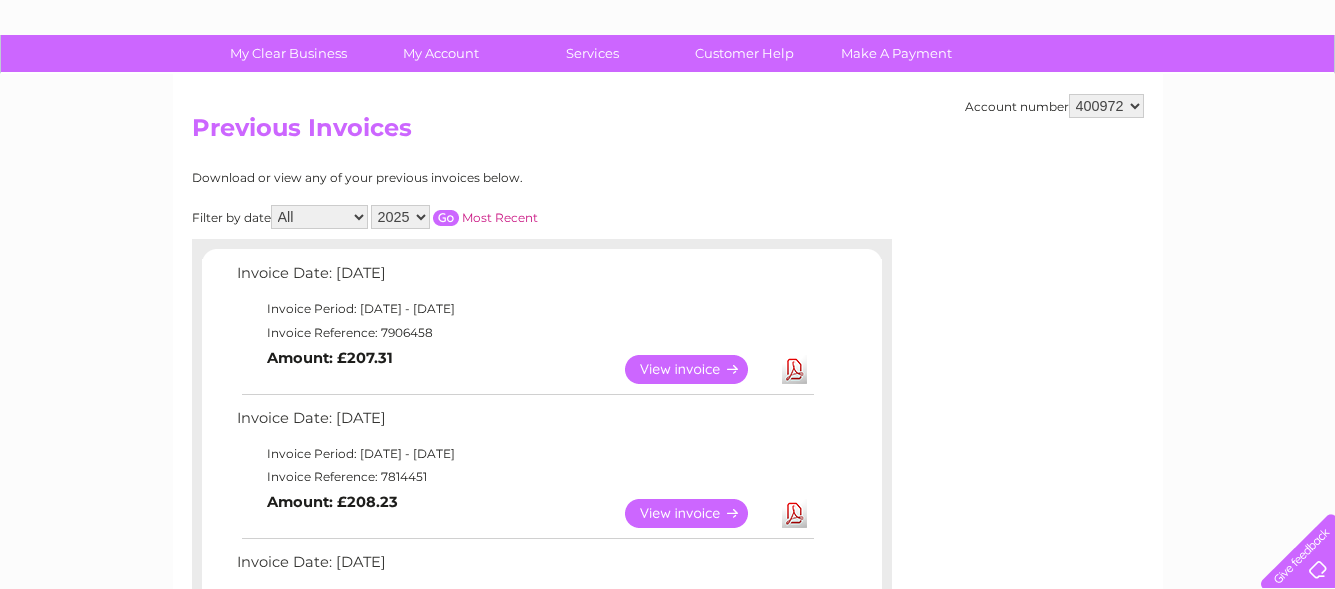 scroll, scrollTop: 200, scrollLeft: 0, axis: vertical 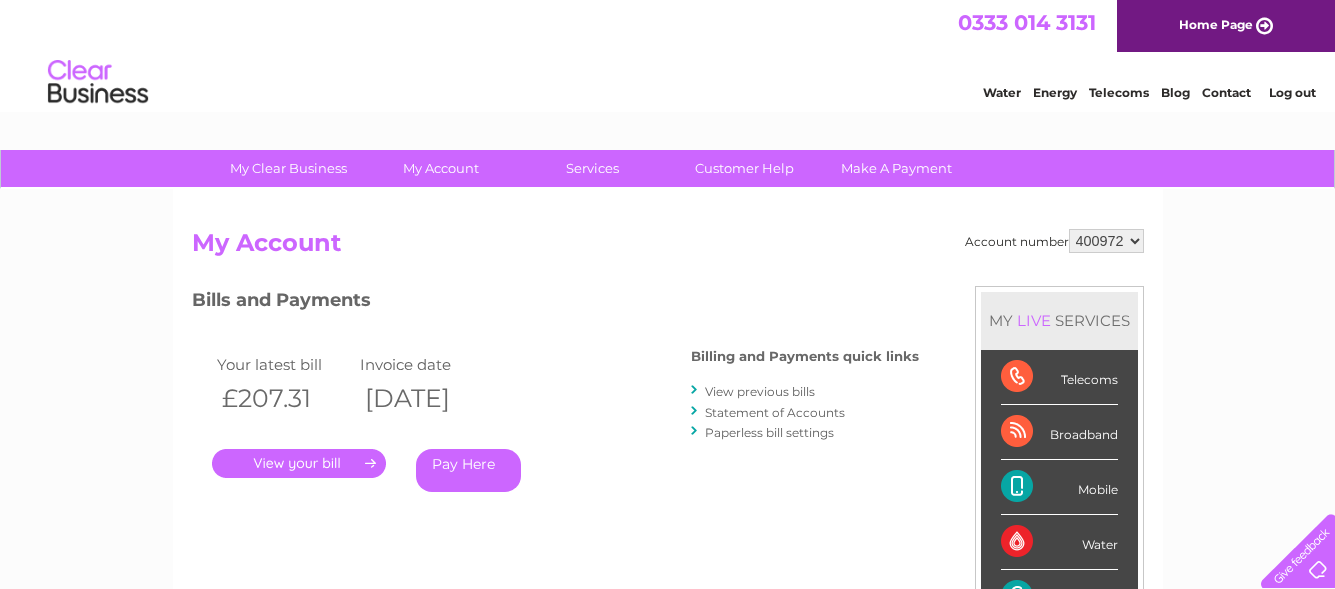 drag, startPoint x: 5, startPoint y: 18, endPoint x: 669, endPoint y: 29, distance: 664.0911 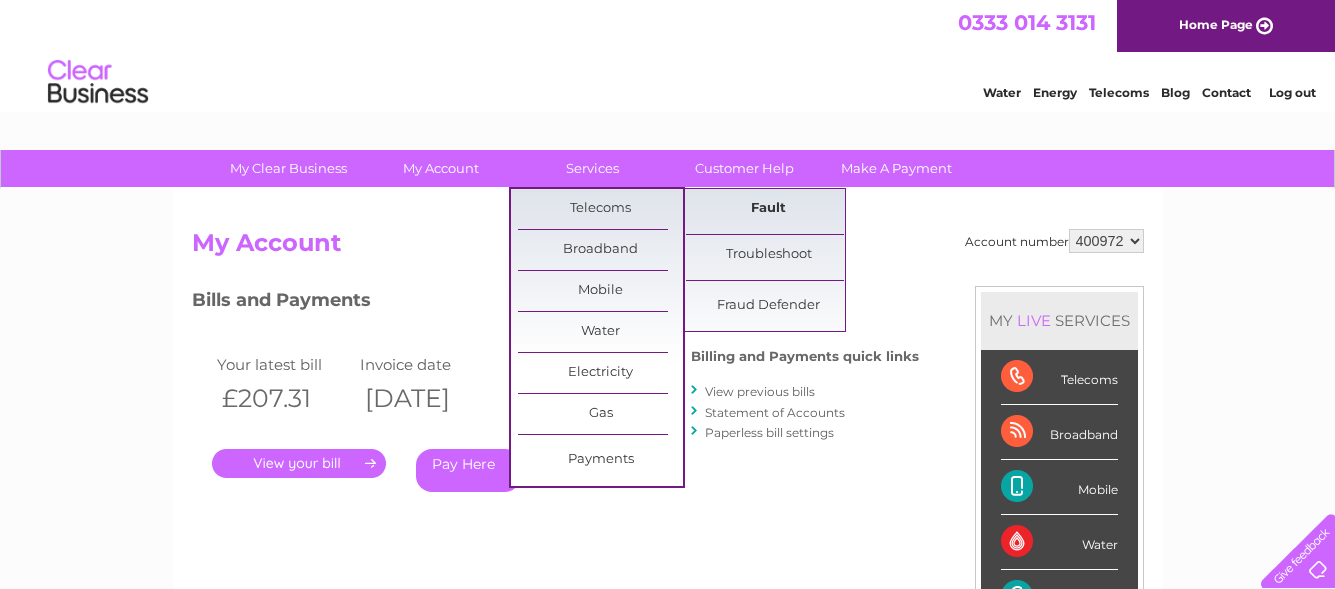 click on "Fault" at bounding box center (768, 209) 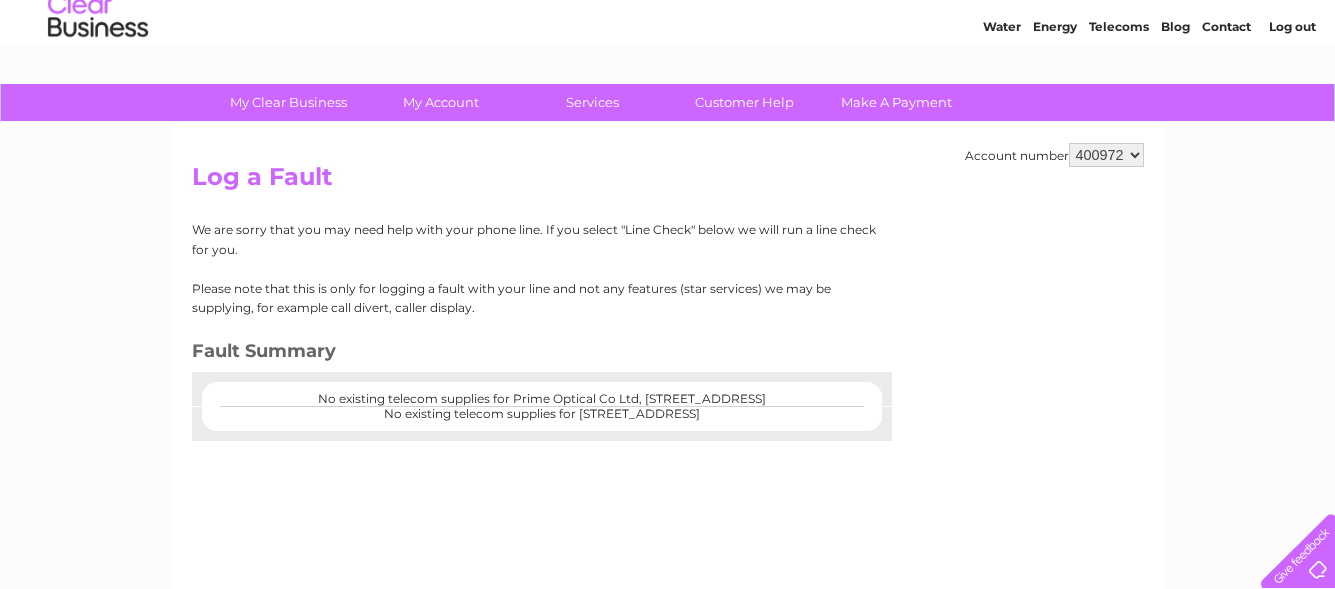 scroll, scrollTop: 100, scrollLeft: 0, axis: vertical 